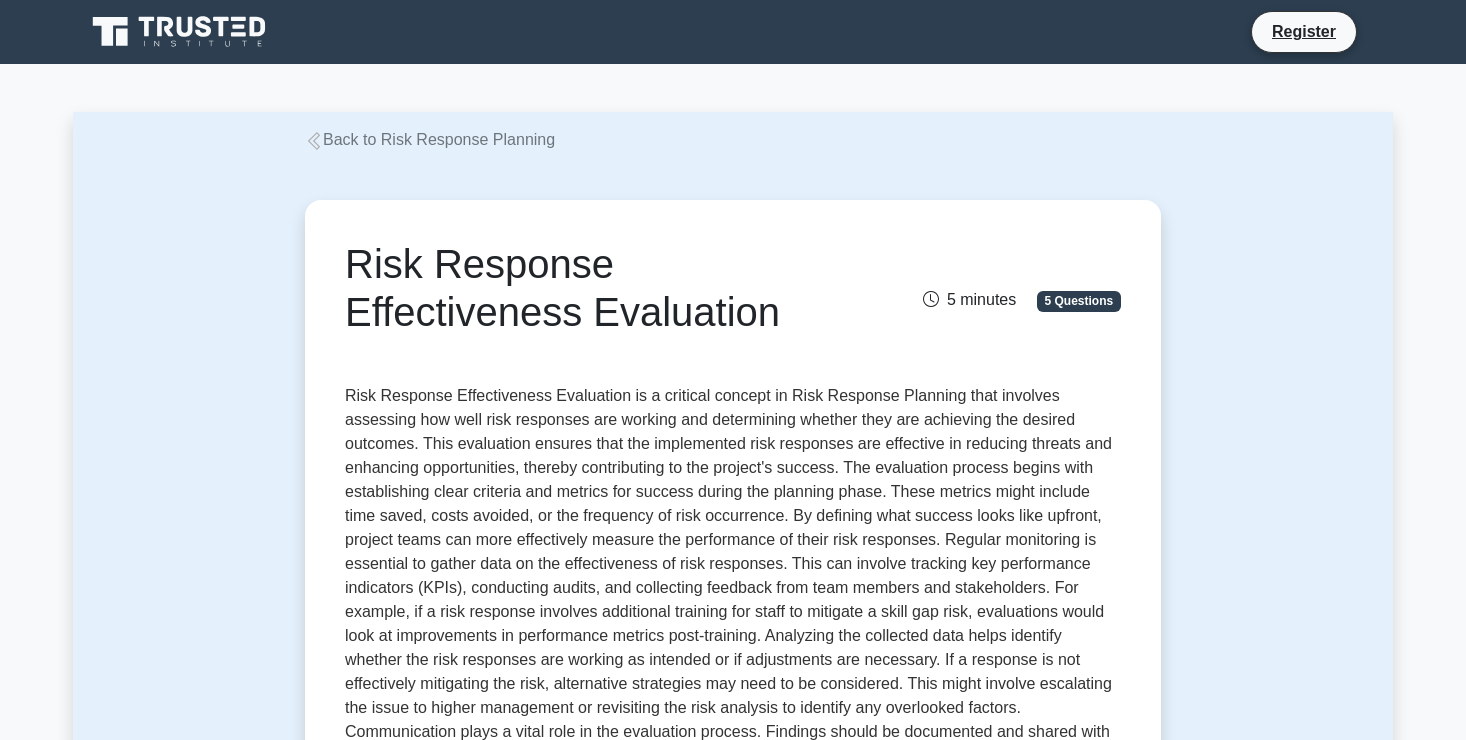 scroll, scrollTop: 0, scrollLeft: 0, axis: both 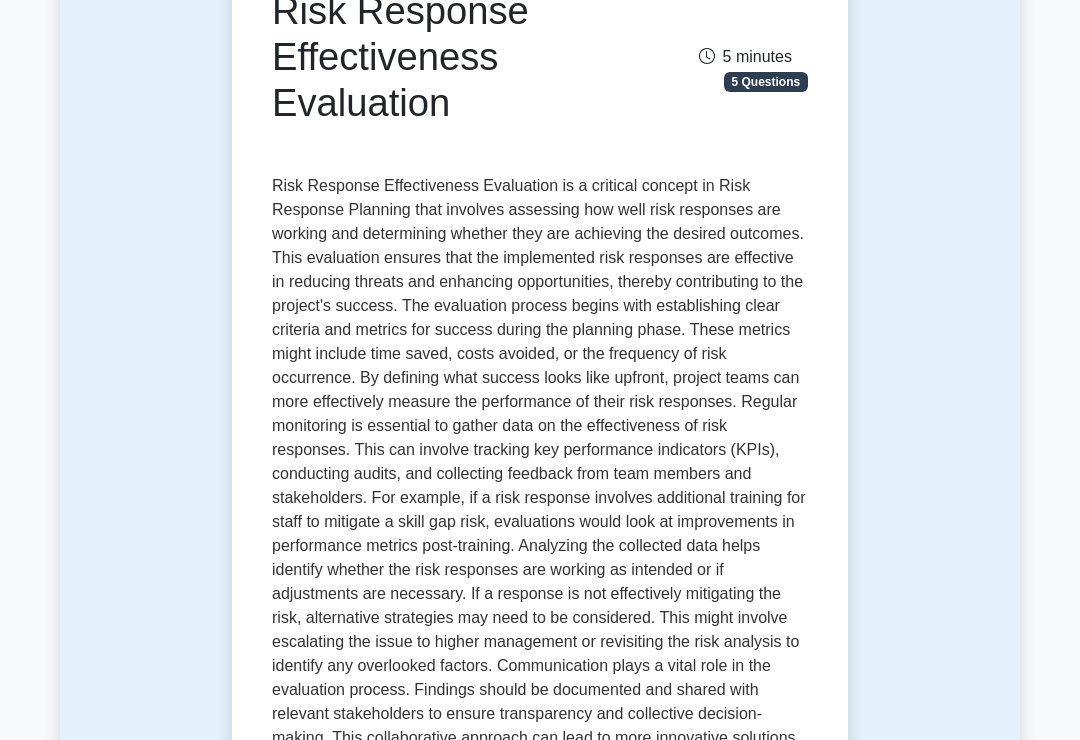 click on "Back to Risk Response Planning
Risk Response Effectiveness Evaluation
5 minutes
5 Questions
Risk Response Effectiveness Evaluation Guide for PMI-RMP
Understanding Risk Response Effectiveness Evaluation Why Risk Response Effectiveness Evaluation is Important" at bounding box center (540, 2442) 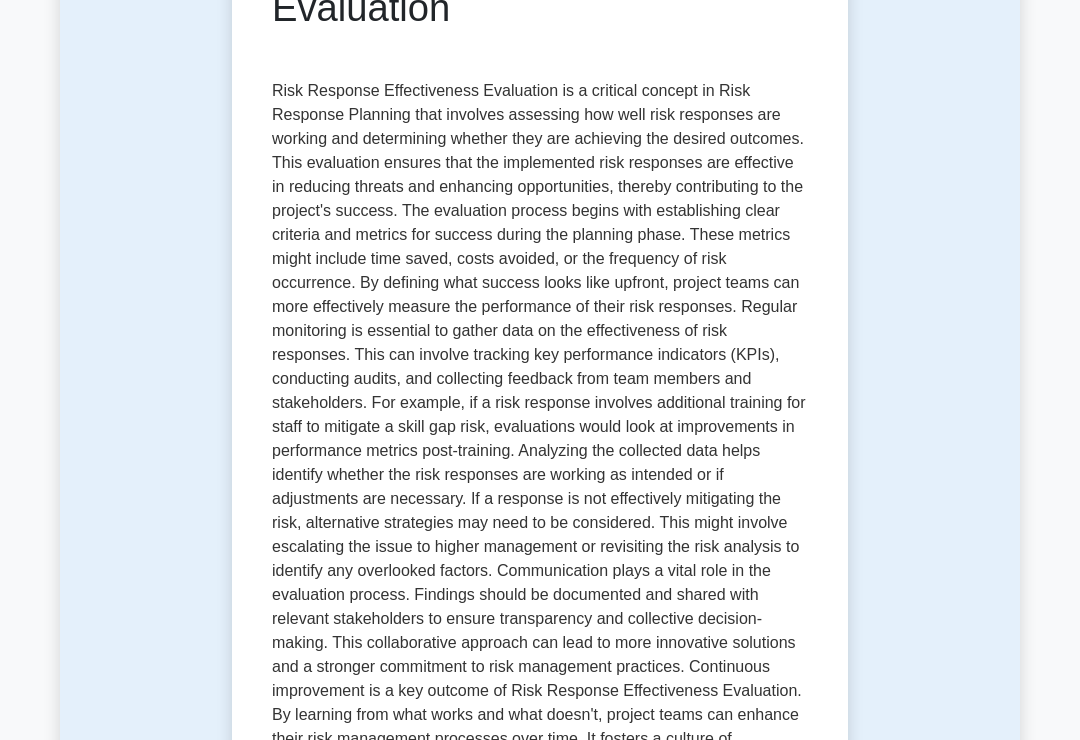 scroll, scrollTop: 387, scrollLeft: 0, axis: vertical 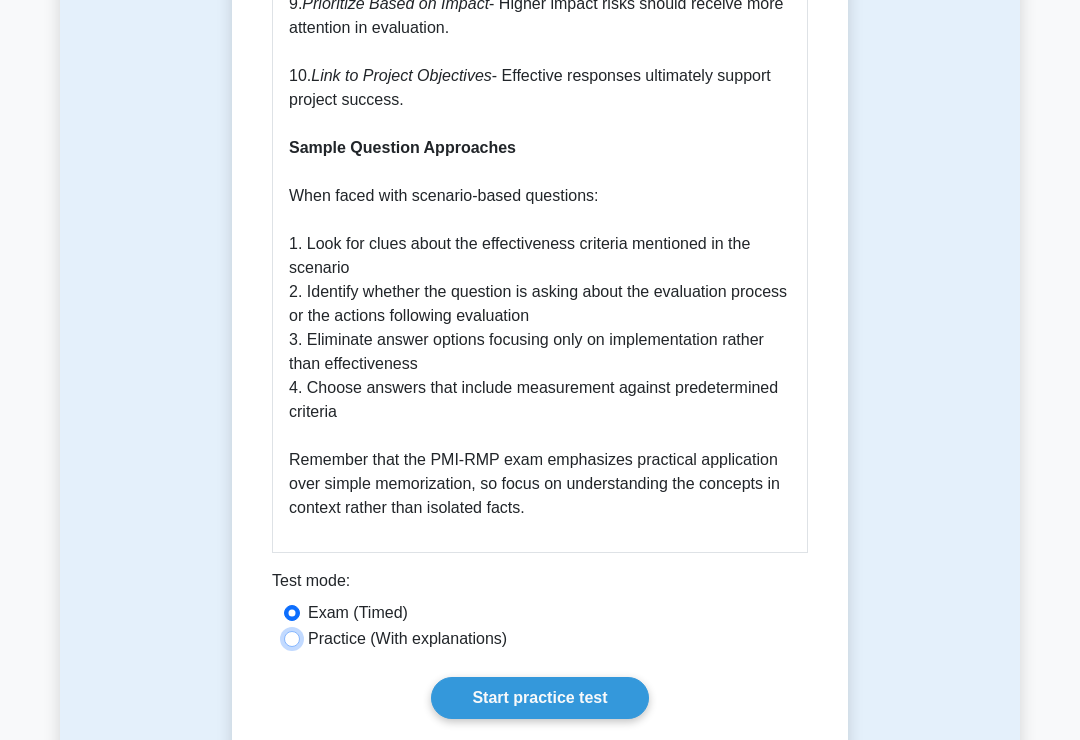 click on "Practice (With explanations)" at bounding box center (292, 639) 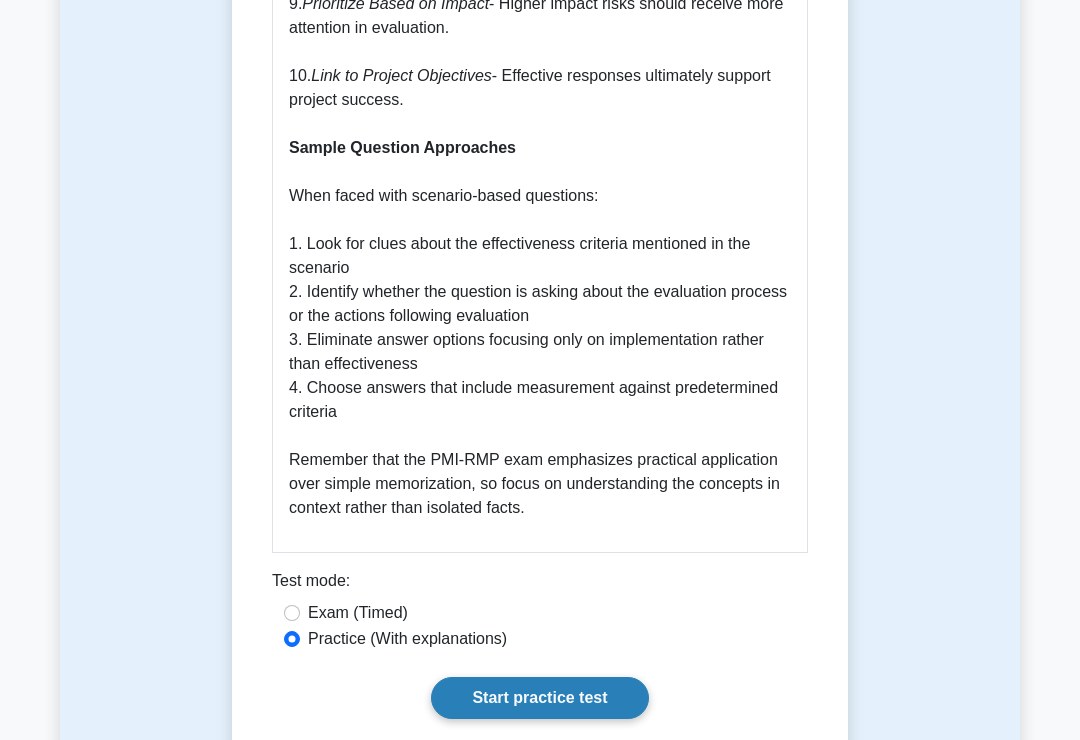 click on "Start practice test" at bounding box center [539, 698] 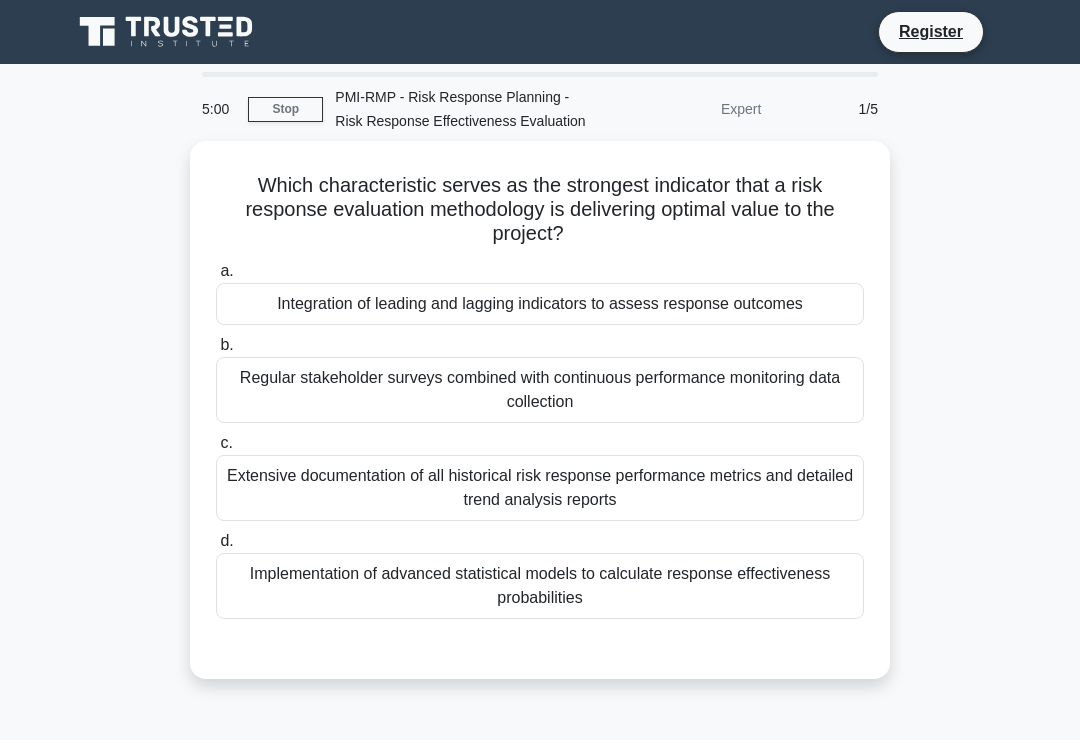 scroll, scrollTop: 0, scrollLeft: 0, axis: both 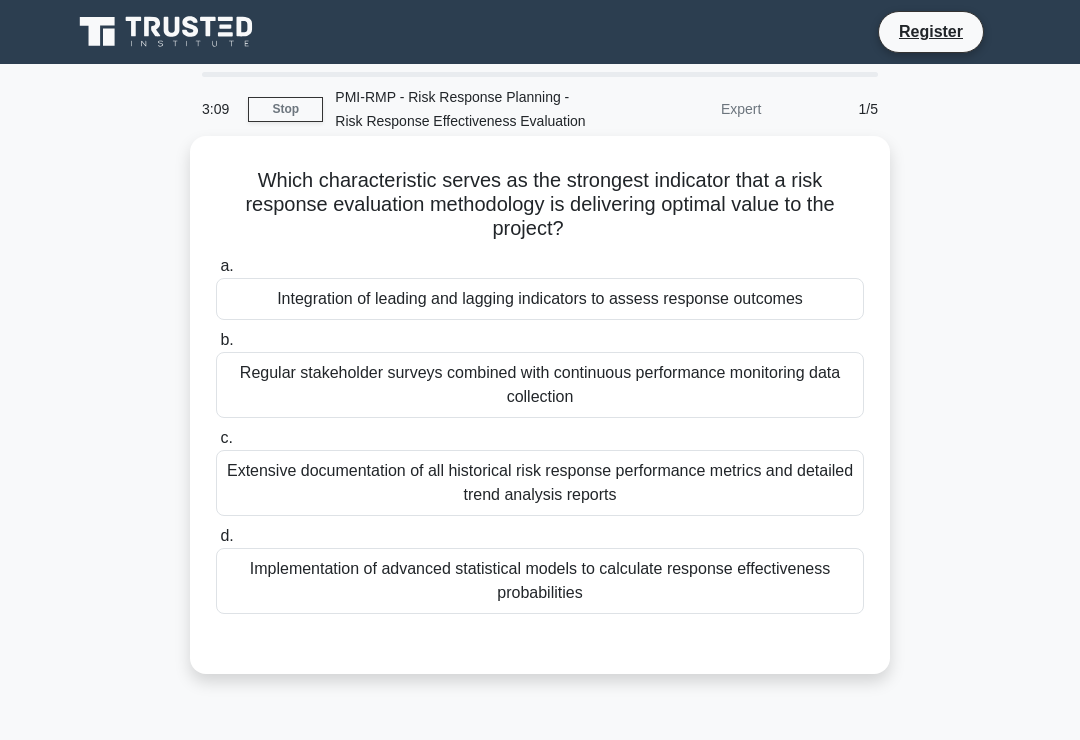 click on "Regular stakeholder surveys combined with continuous performance monitoring data collection" at bounding box center (540, 385) 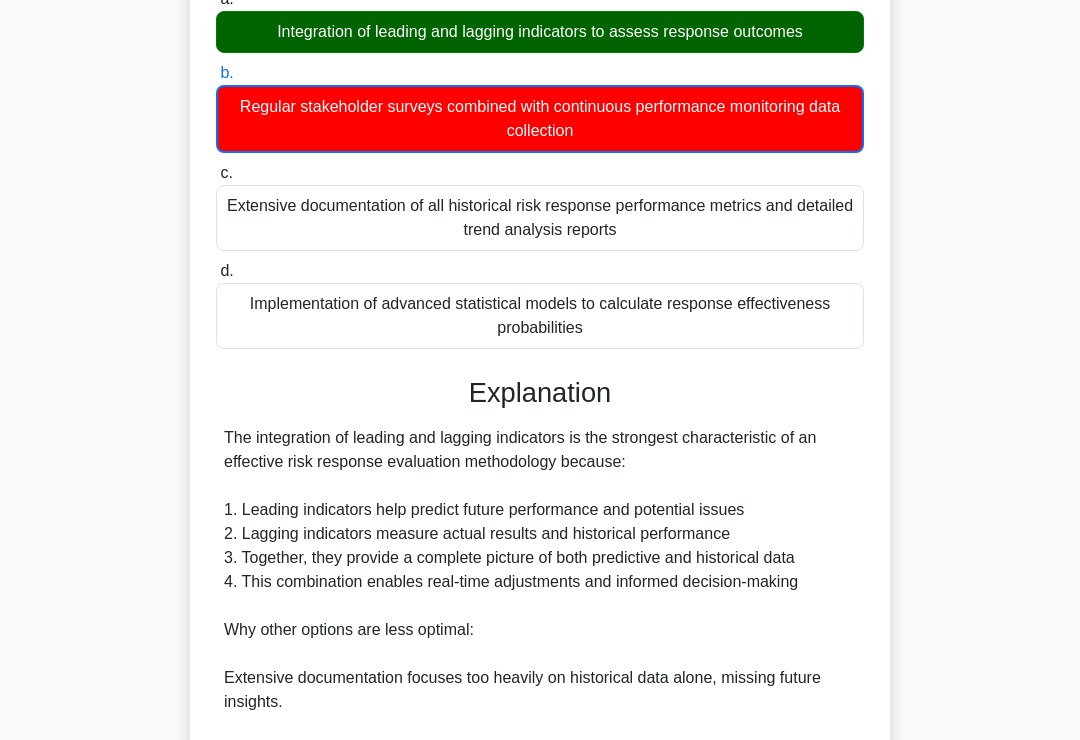 scroll, scrollTop: 280, scrollLeft: 0, axis: vertical 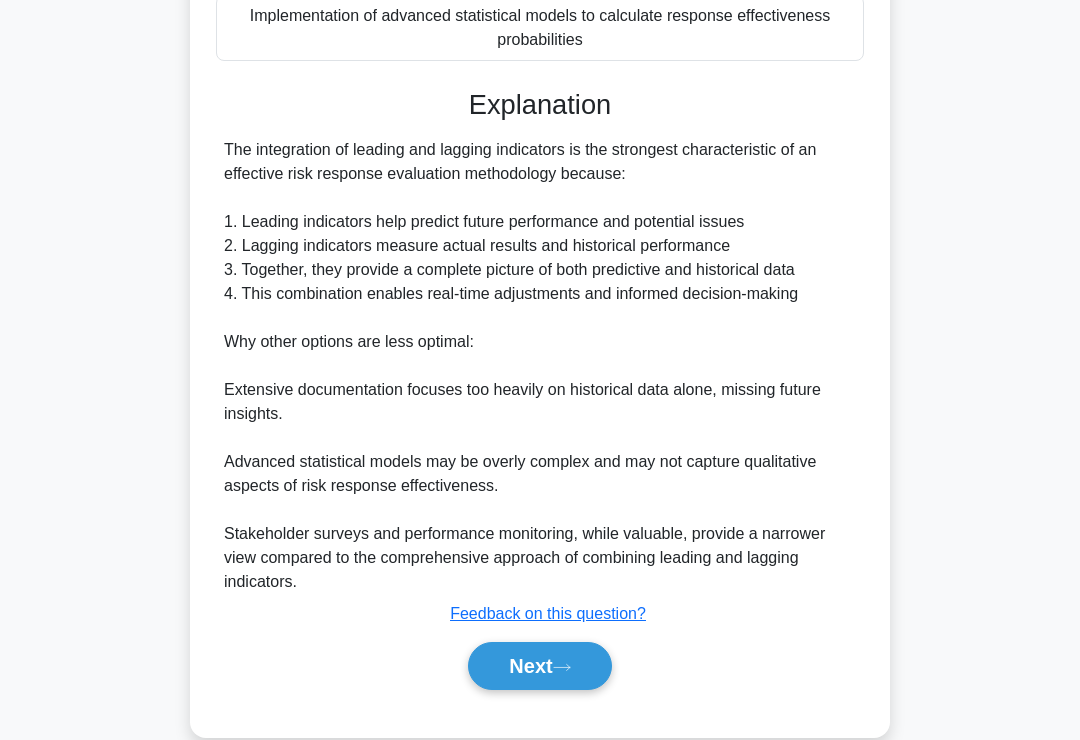 click on "1:58
Stop
PMI-RMP  - Risk Response Planning  - Risk Response Effectiveness Evaluation
Expert
1/5
Which characteristic serves as the strongest indicator that a risk response evaluation methodology is delivering optimal value to the project?
.spinner_0XTQ{transform-origin:center;animation:spinner_y6GP .75s linear infinite}@keyframes spinner_y6GP{100%{transform:rotate(360deg)}}
a.
b. c." at bounding box center [540, 136] 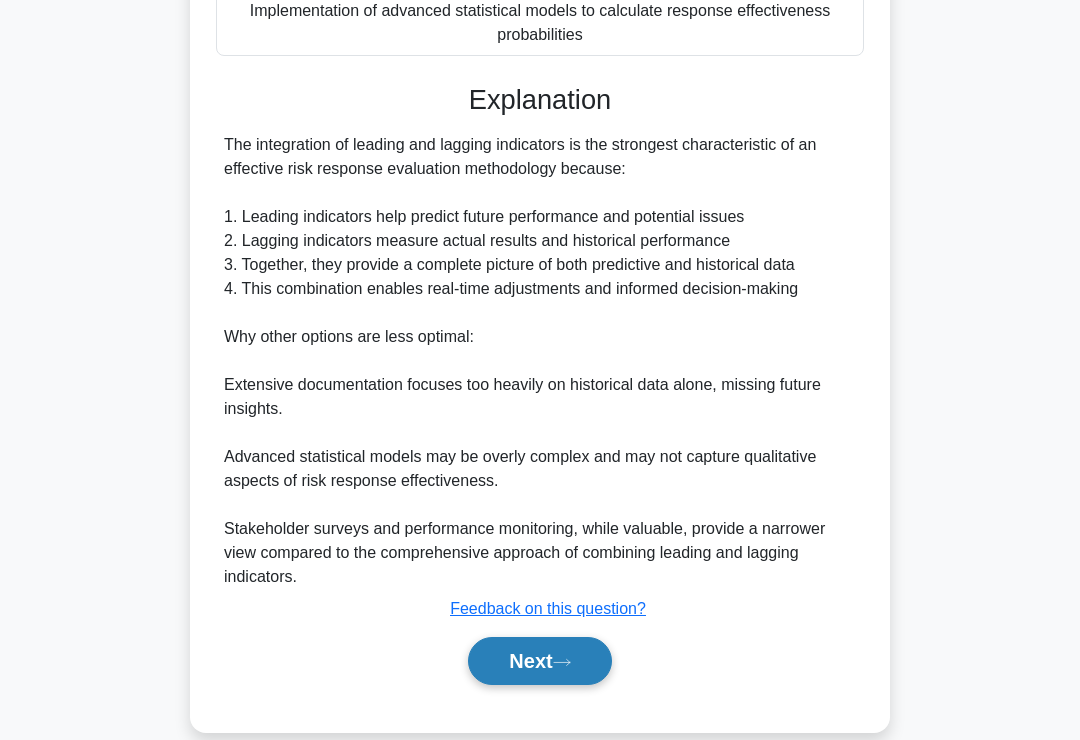 click on "Next" at bounding box center (539, 661) 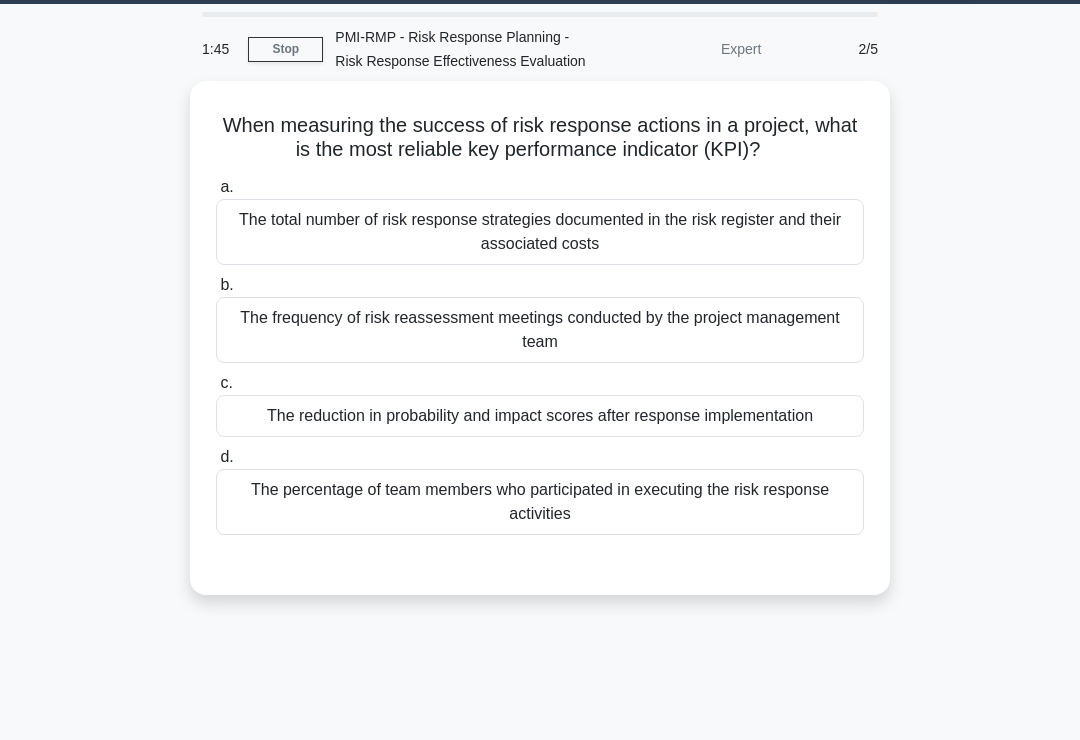 scroll, scrollTop: 20, scrollLeft: 0, axis: vertical 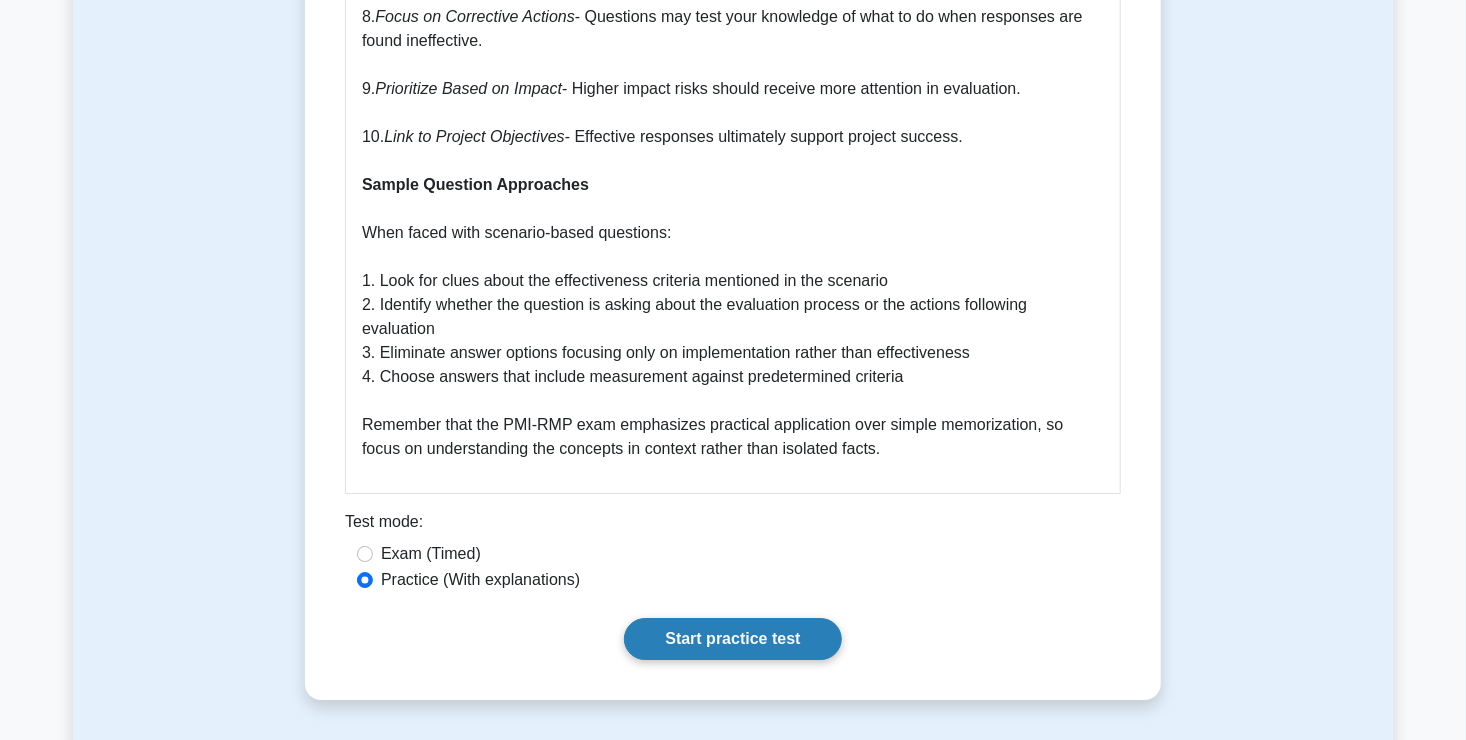 click on "Start practice test" at bounding box center (732, 639) 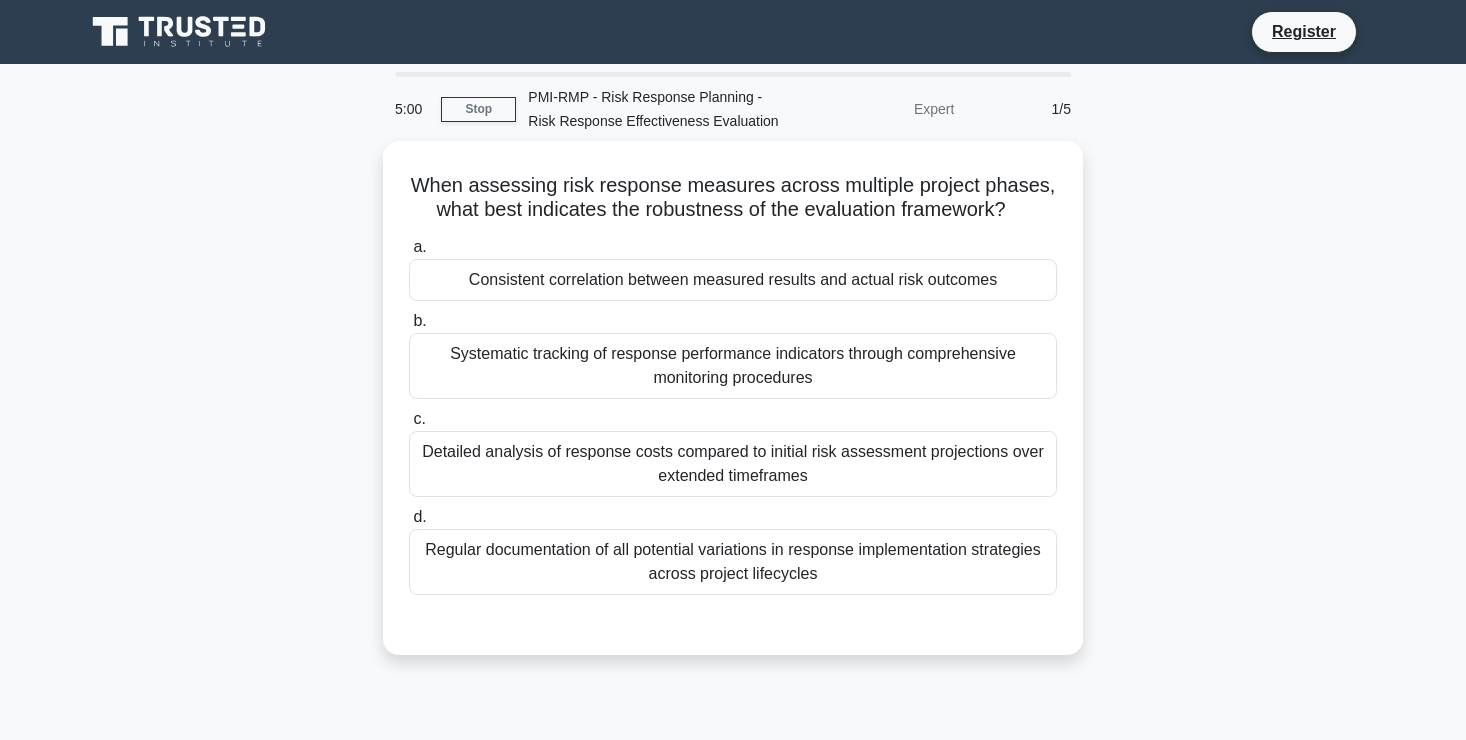 scroll, scrollTop: 0, scrollLeft: 0, axis: both 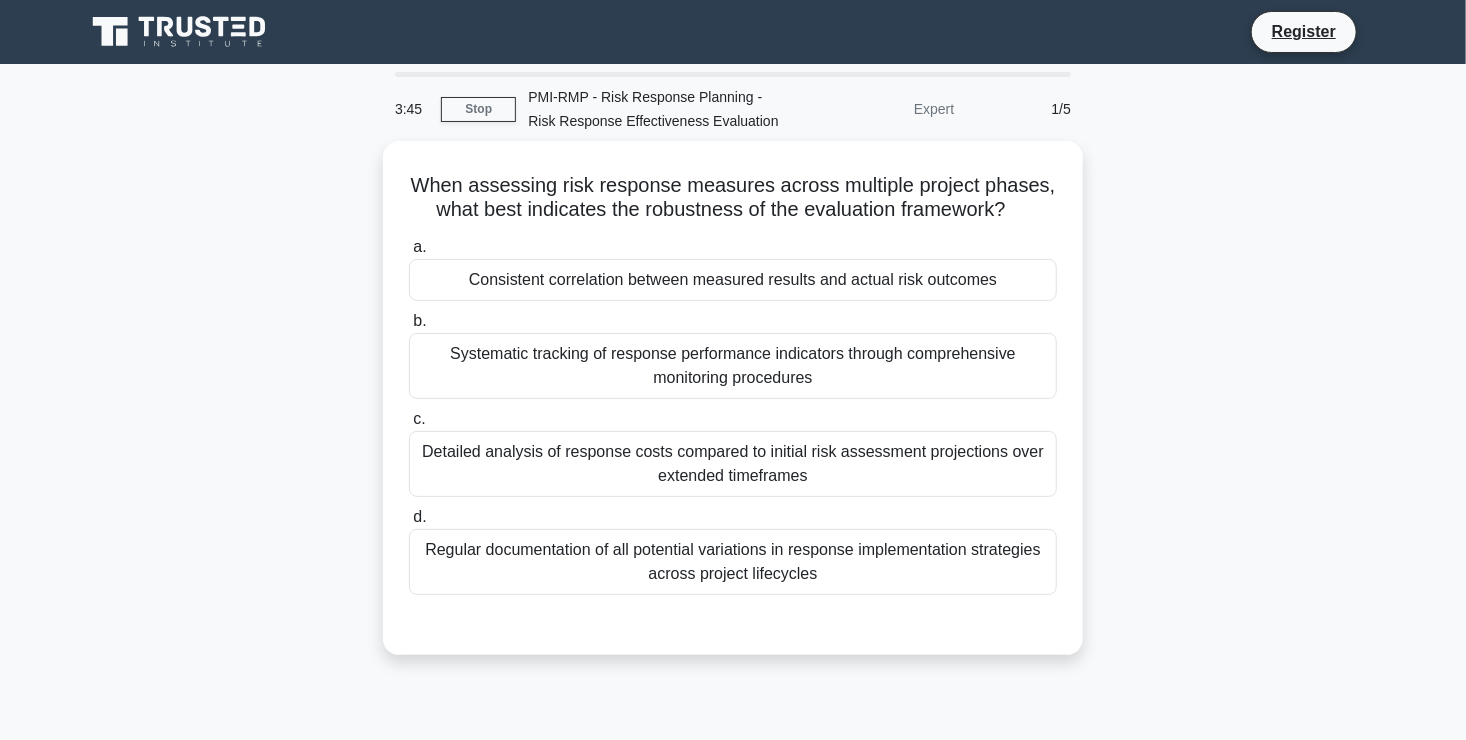 click on "When assessing risk response measures across multiple project phases, what best indicates the robustness of the evaluation framework?
.spinner_0XTQ{transform-origin:center;animation:spinner_y6GP .75s linear infinite}@keyframes spinner_y6GP{100%{transform:rotate(360deg)}}
a.
Consistent correlation between measured results and actual risk outcomes
b. c. d." at bounding box center (733, 410) 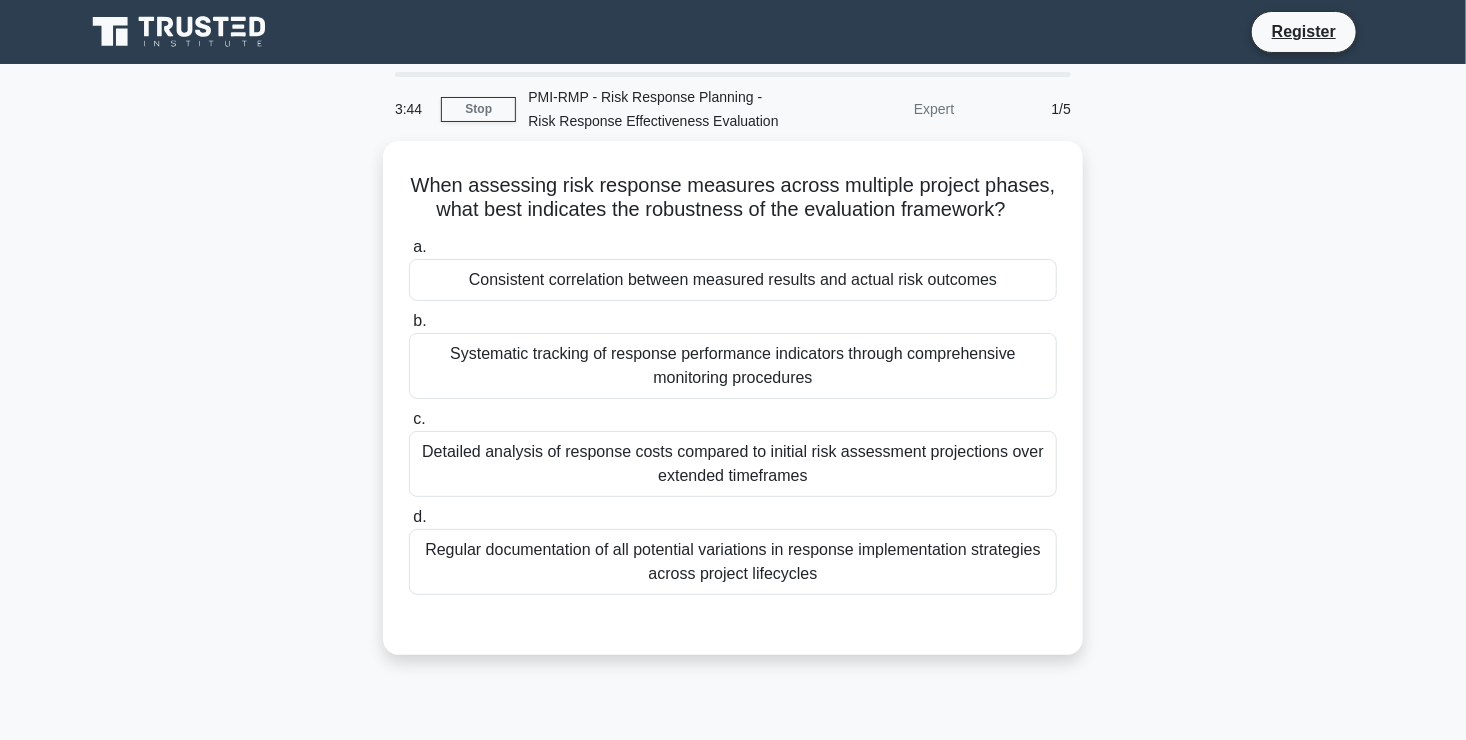 click on "When assessing risk response measures across multiple project phases, what best indicates the robustness of the evaluation framework?
.spinner_0XTQ{transform-origin:center;animation:spinner_y6GP .75s linear infinite}@keyframes spinner_y6GP{100%{transform:rotate(360deg)}}
a.
Consistent correlation between measured results and actual risk outcomes
b. c. d." at bounding box center (733, 410) 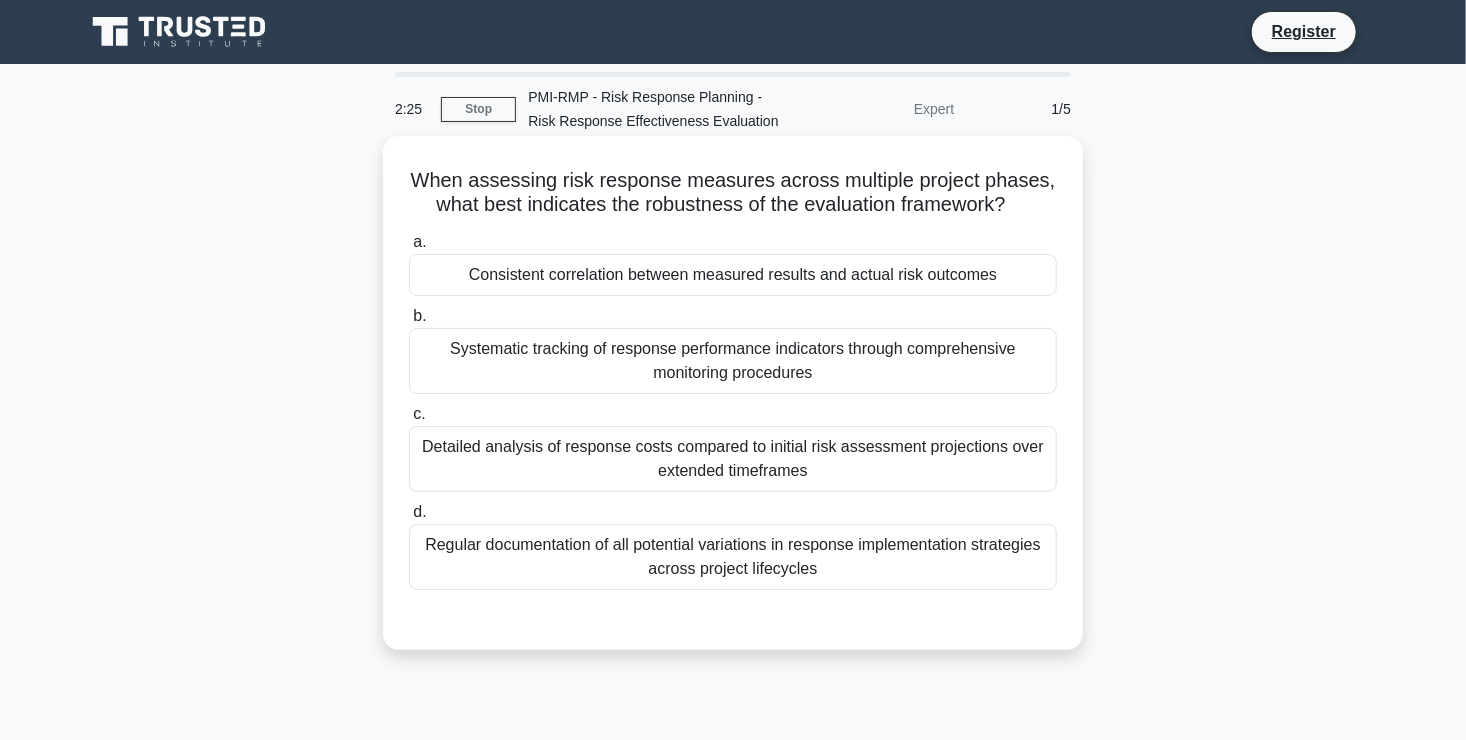 click on "Consistent correlation between measured results and actual risk outcomes" at bounding box center [733, 275] 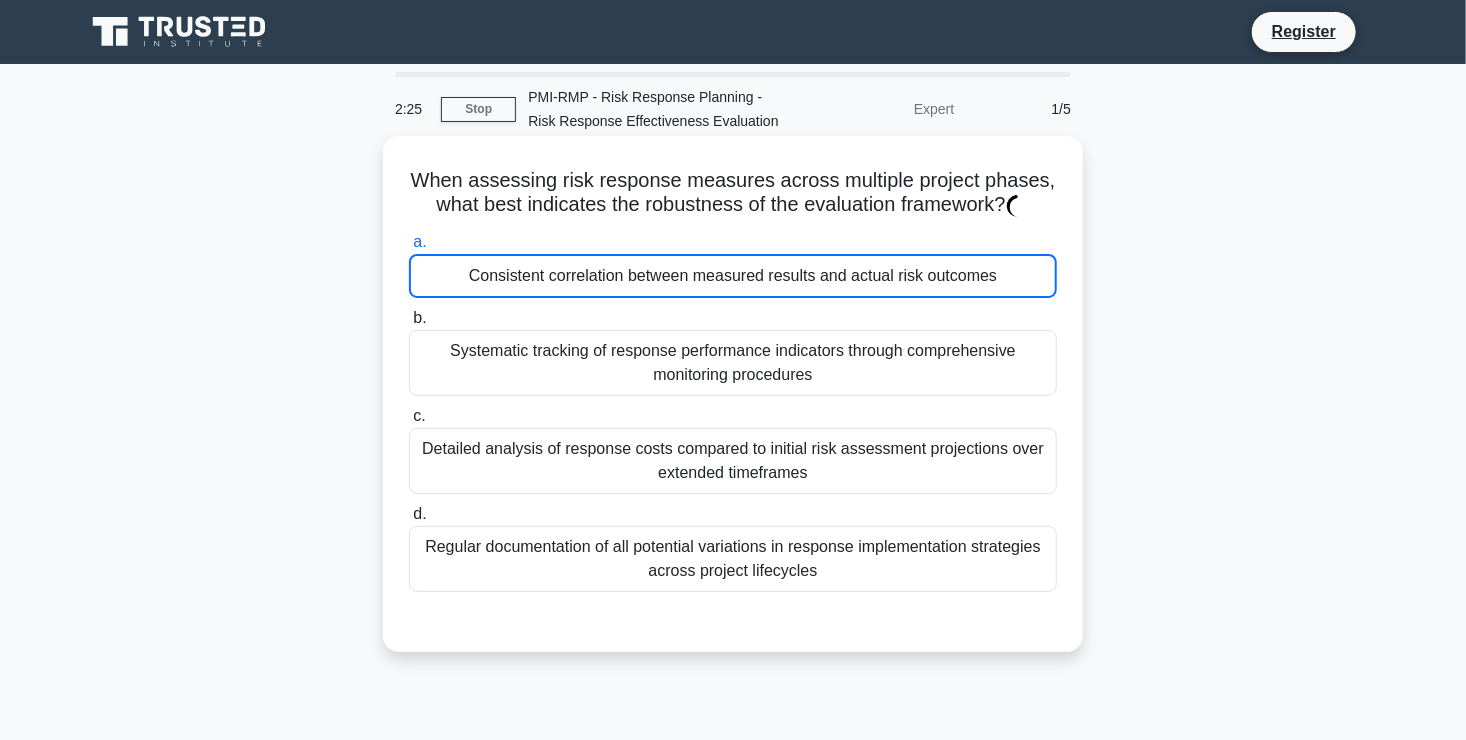 click on "Consistent correlation between measured results and actual risk outcomes" at bounding box center (733, 276) 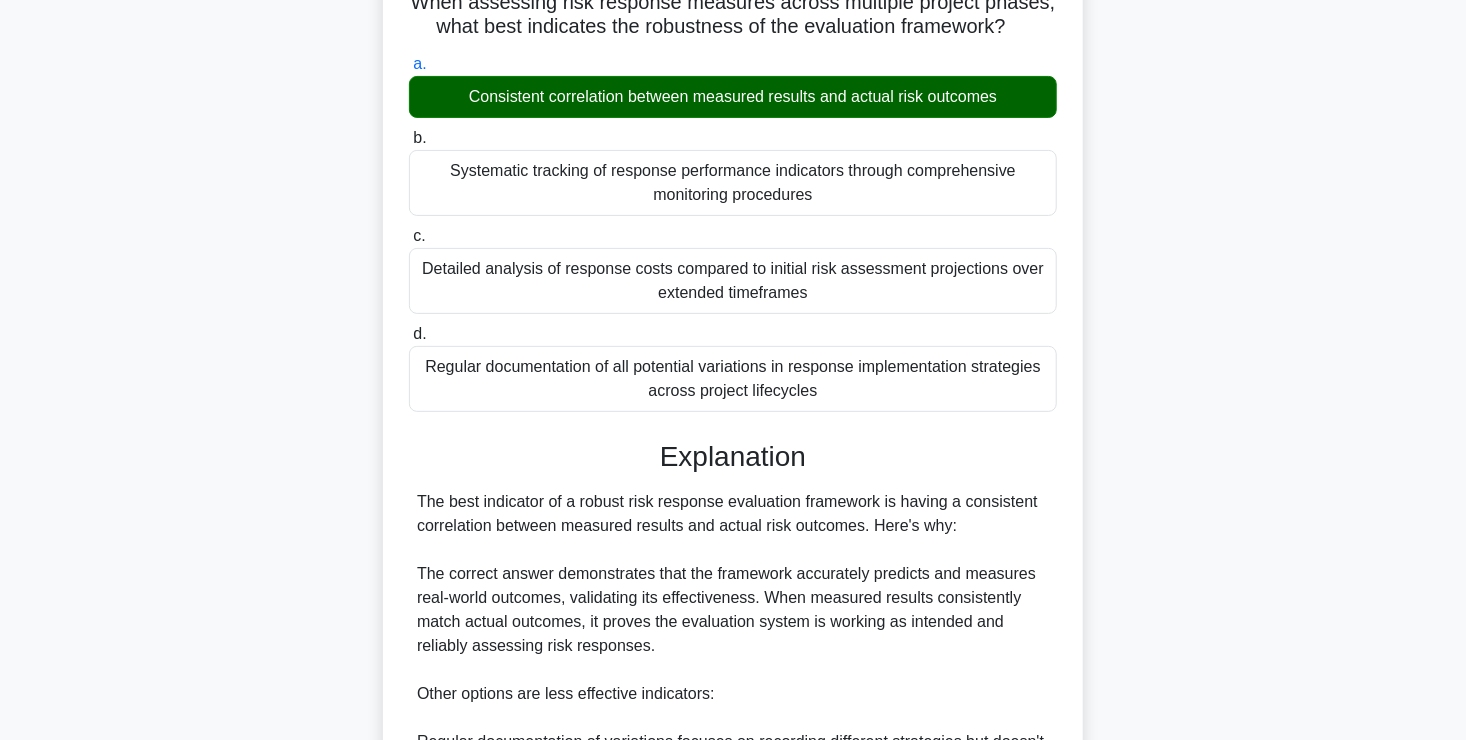 scroll, scrollTop: 200, scrollLeft: 0, axis: vertical 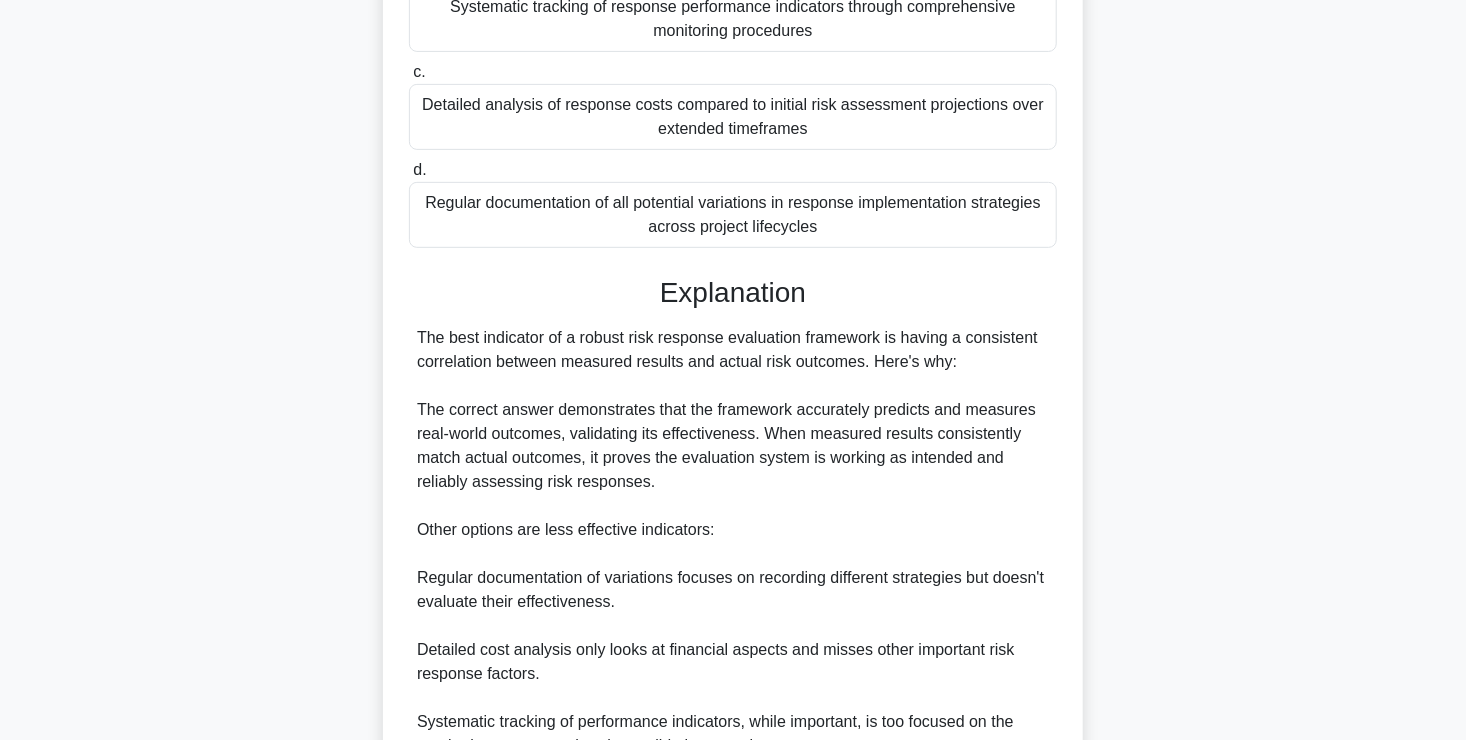 click on "Expert
1/5
When assessing risk response measures across multiple project phases, what best indicates the robustness of the evaluation framework?
.spinner_0XTQ{transform-origin:center;animation:spinner_y6GP .75s linear infinite}@keyframes spinner_y6GP{100%{transform:rotate(360deg)}}
a.
b. c. d." at bounding box center (733, 373) 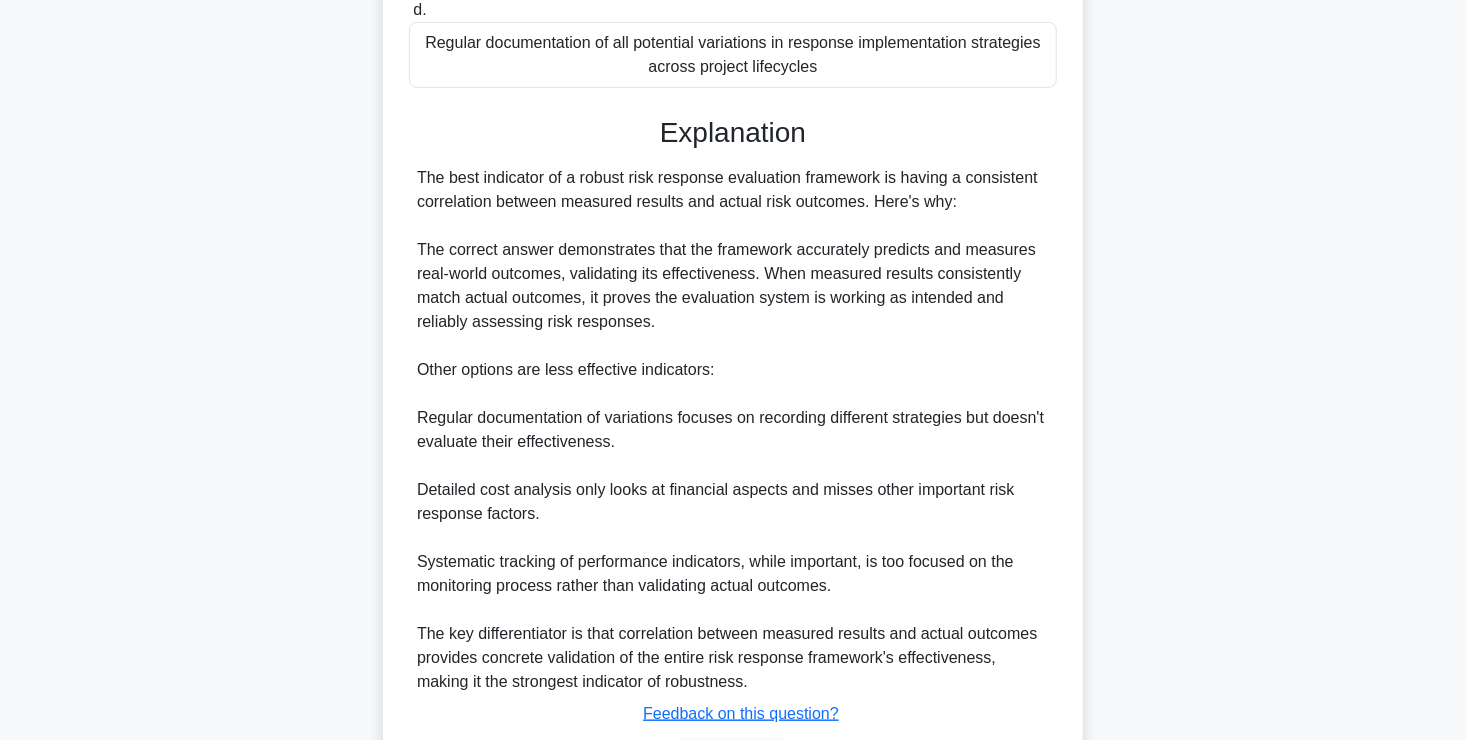 scroll, scrollTop: 547, scrollLeft: 0, axis: vertical 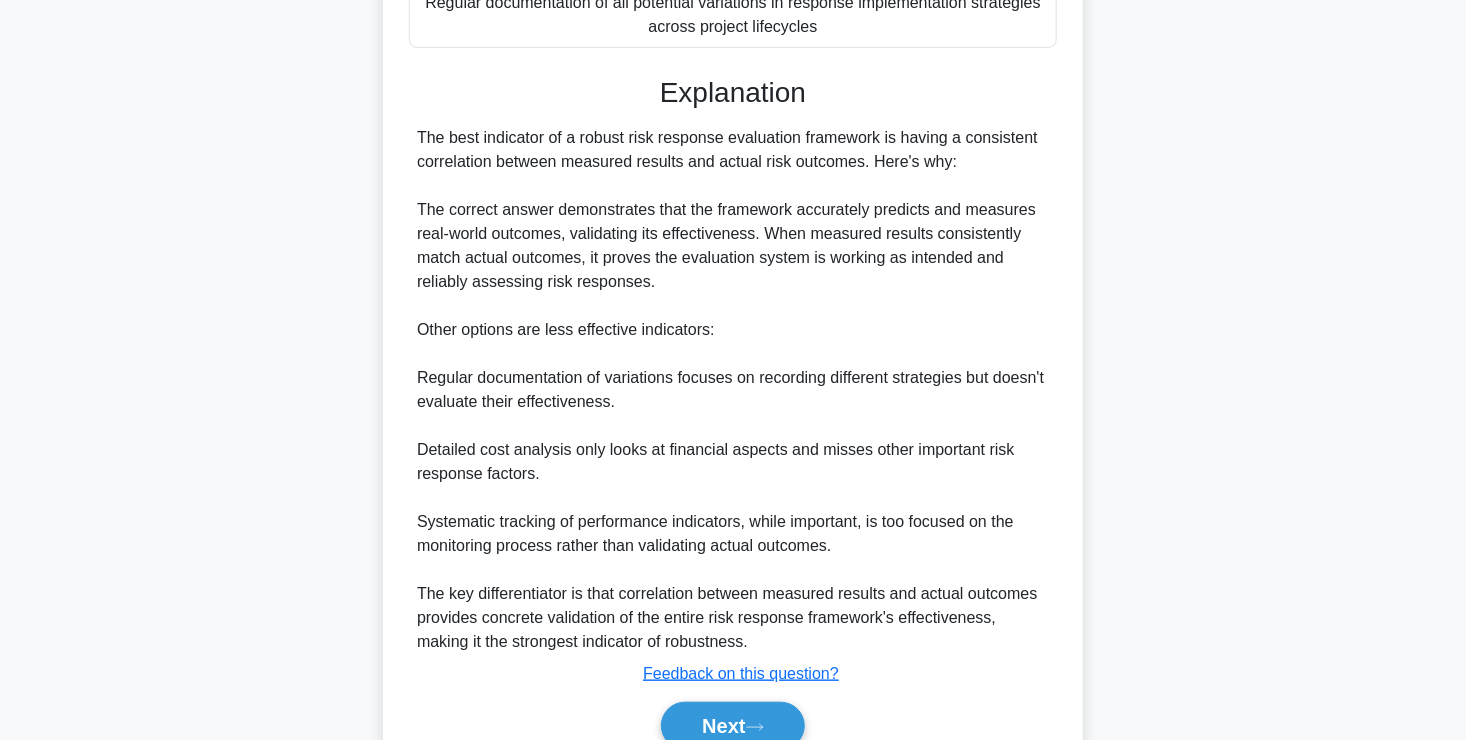 click on "Expert
1/5
When assessing risk response measures across multiple project phases, what best indicates the robustness of the evaluation framework?
.spinner_0XTQ{transform-origin:center;animation:spinner_y6GP .75s linear infinite}@keyframes spinner_y6GP{100%{transform:rotate(360deg)}}
a.
b. c. d." at bounding box center [733, 173] 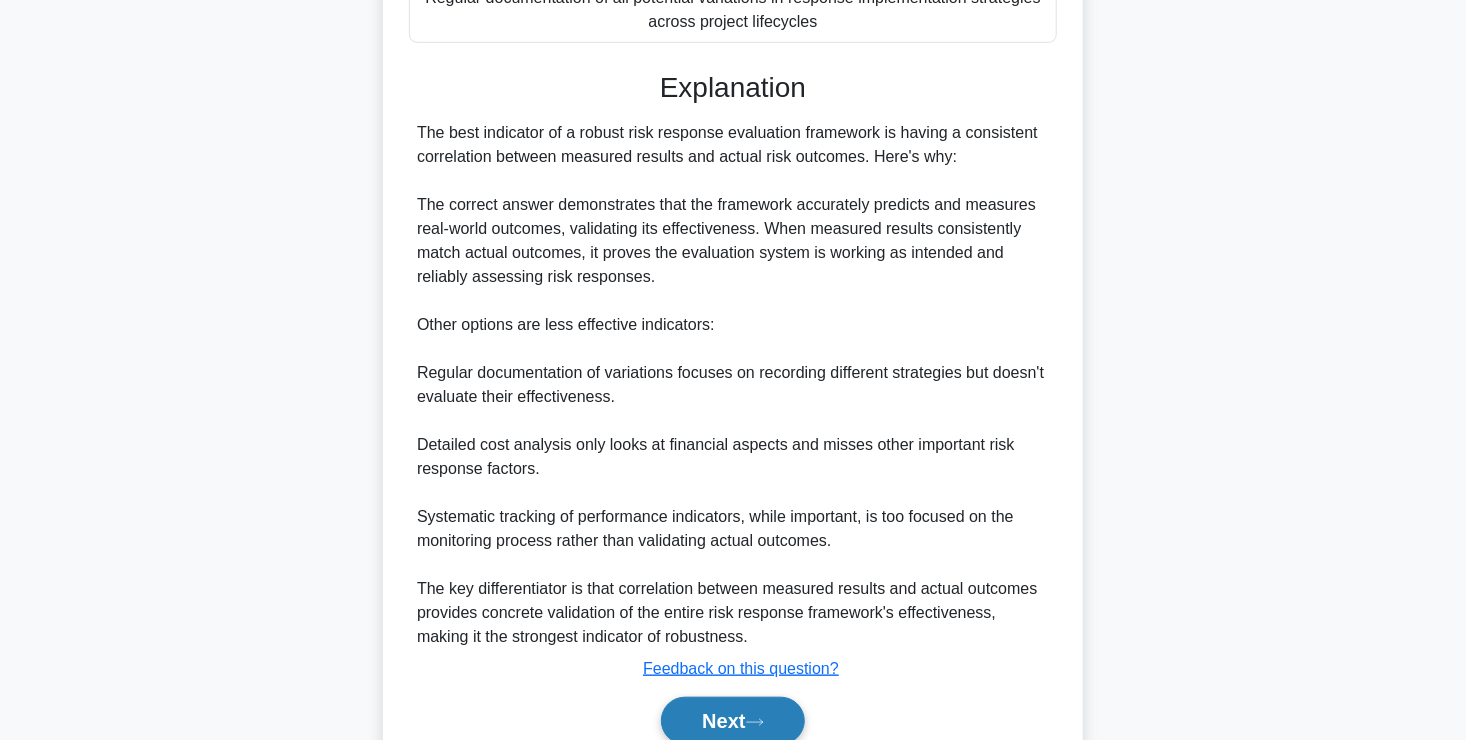 click on "Next" at bounding box center [732, 721] 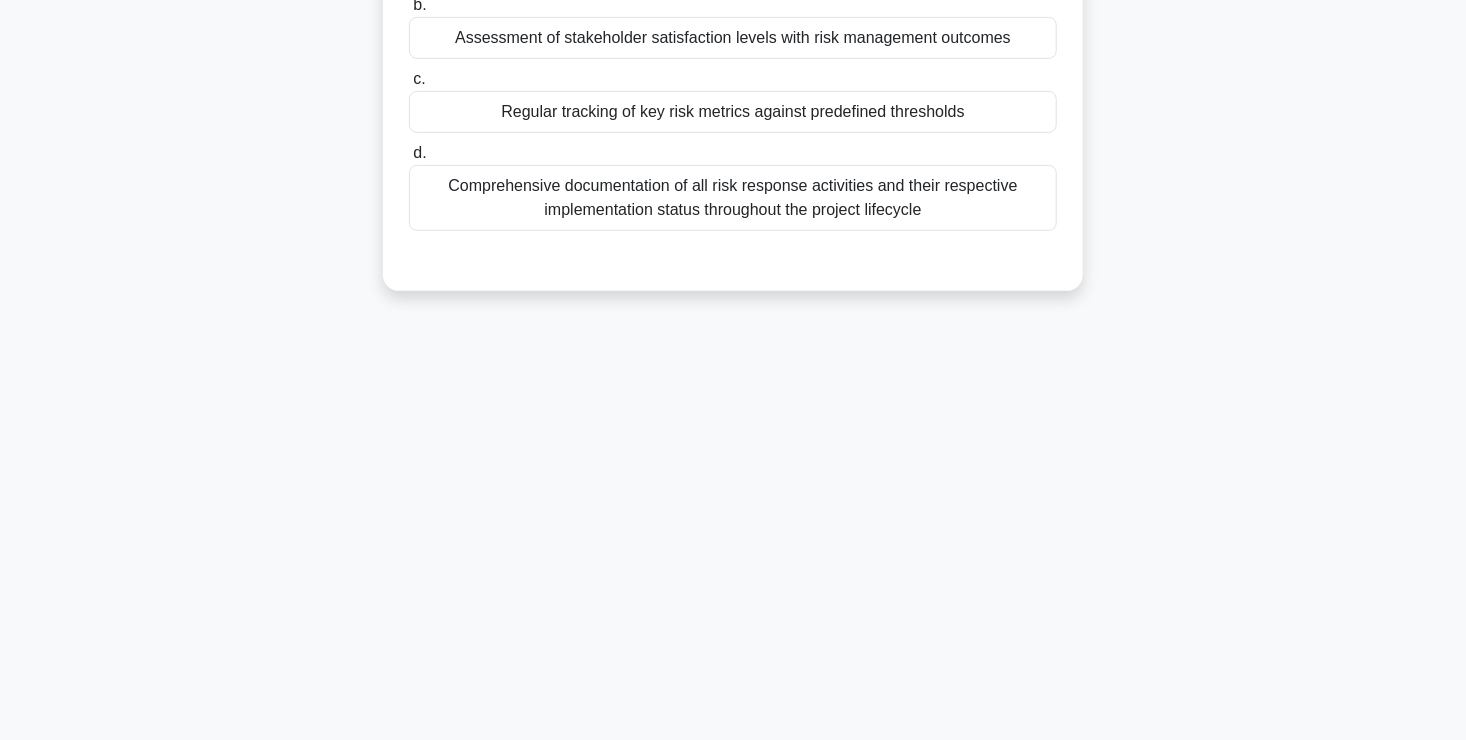 scroll, scrollTop: 340, scrollLeft: 0, axis: vertical 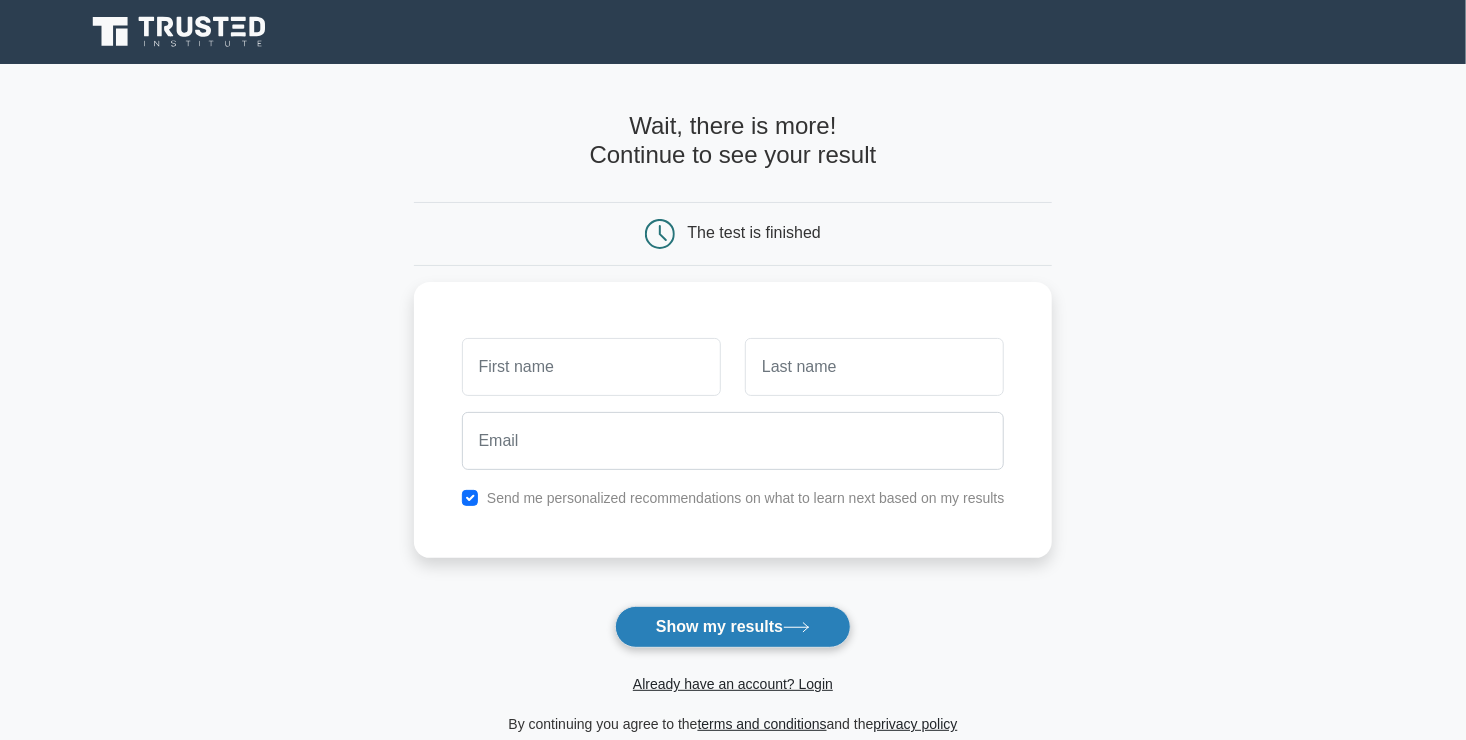 click on "Show my results" at bounding box center (733, 627) 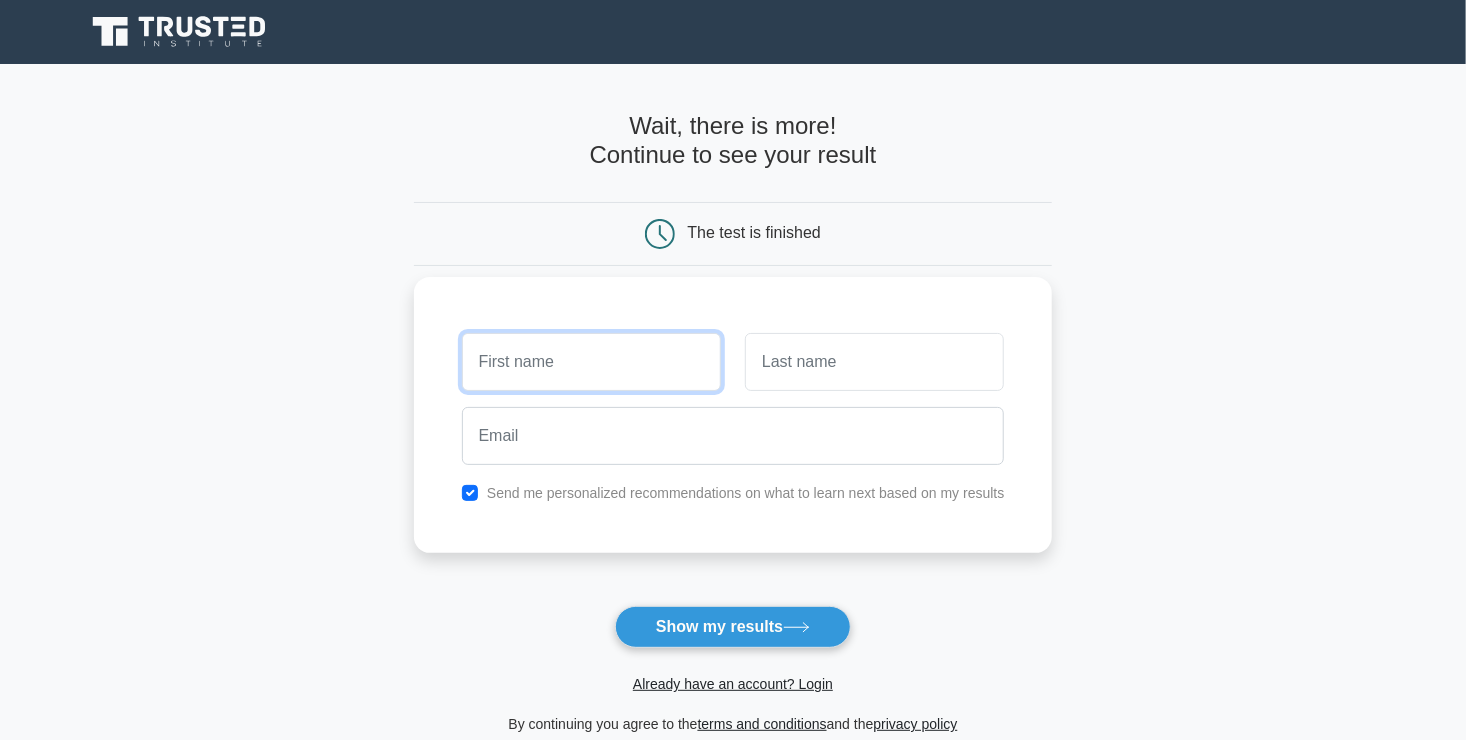 click at bounding box center [591, 362] 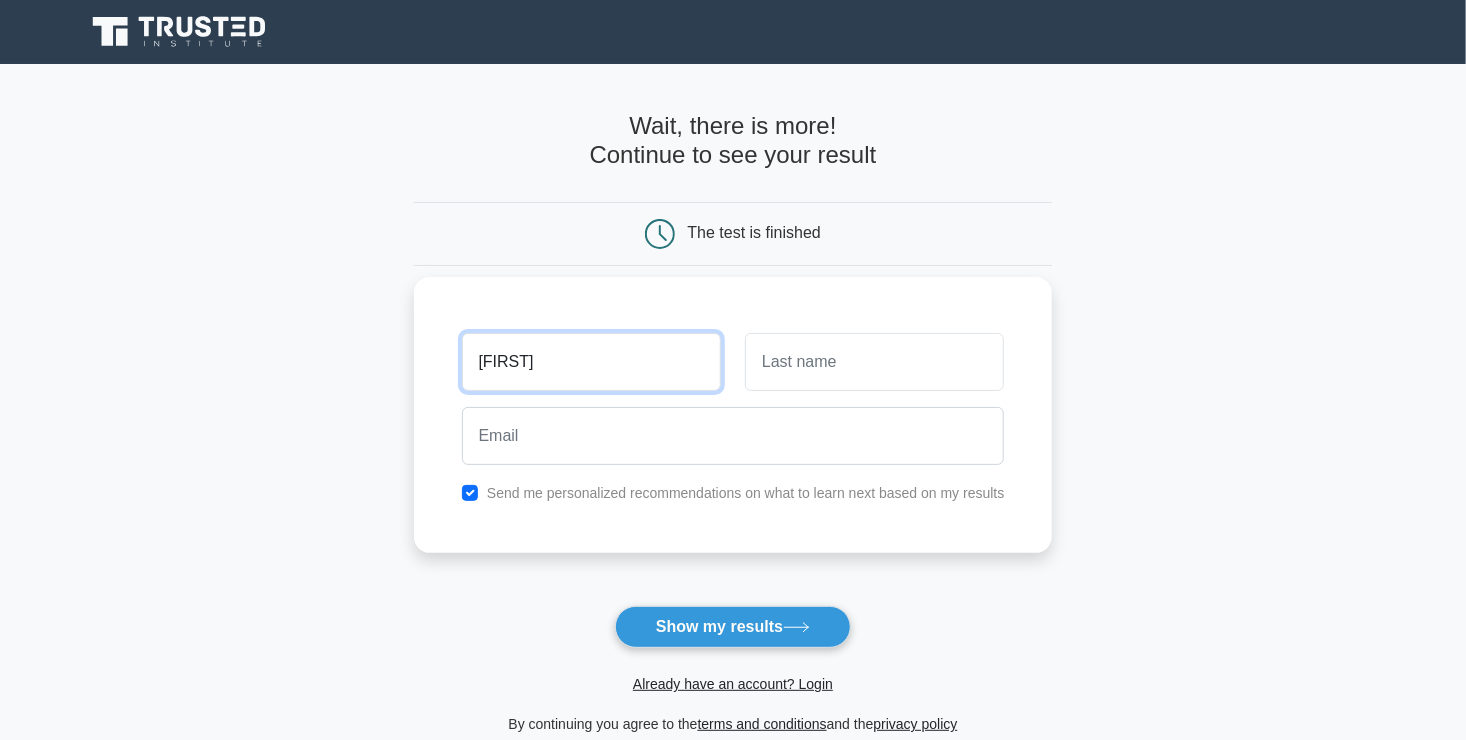type on "Adam" 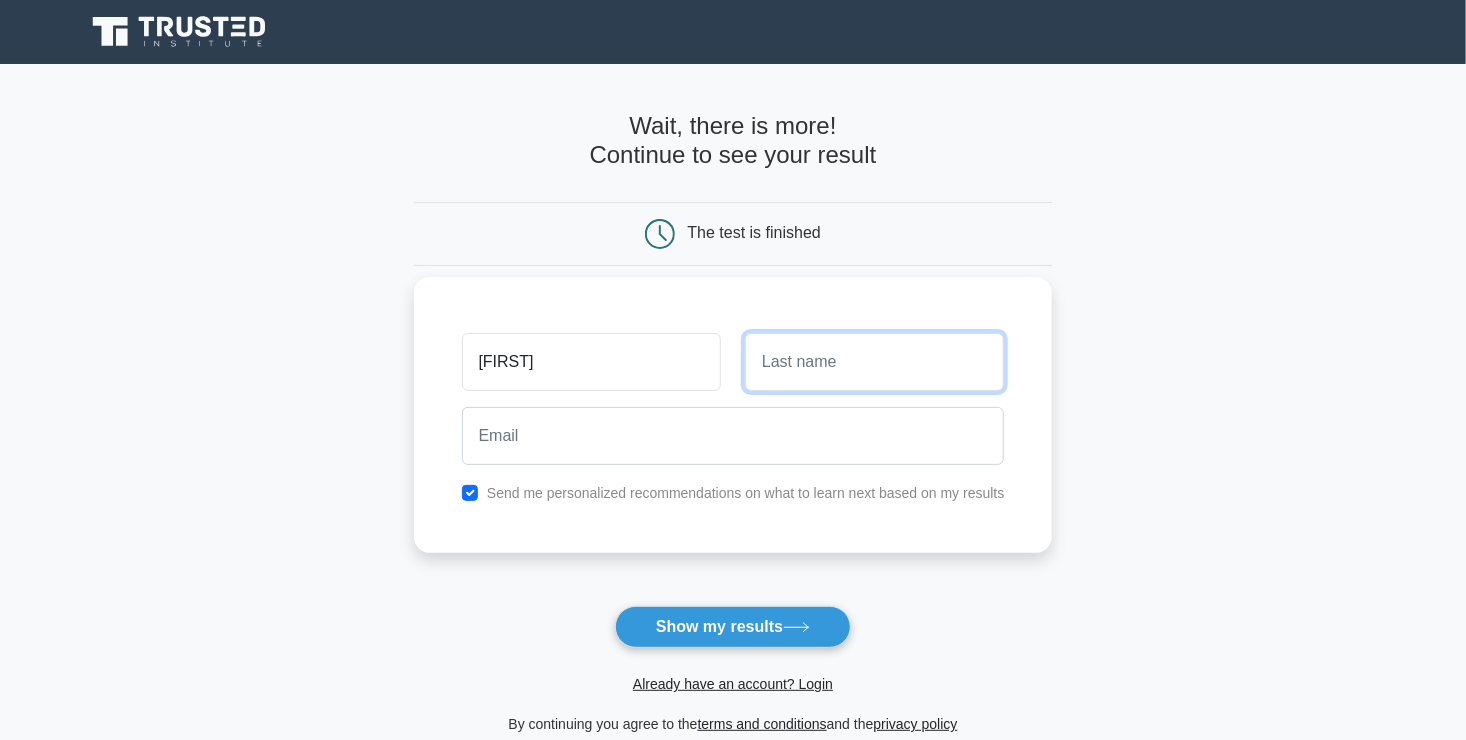 click at bounding box center [874, 362] 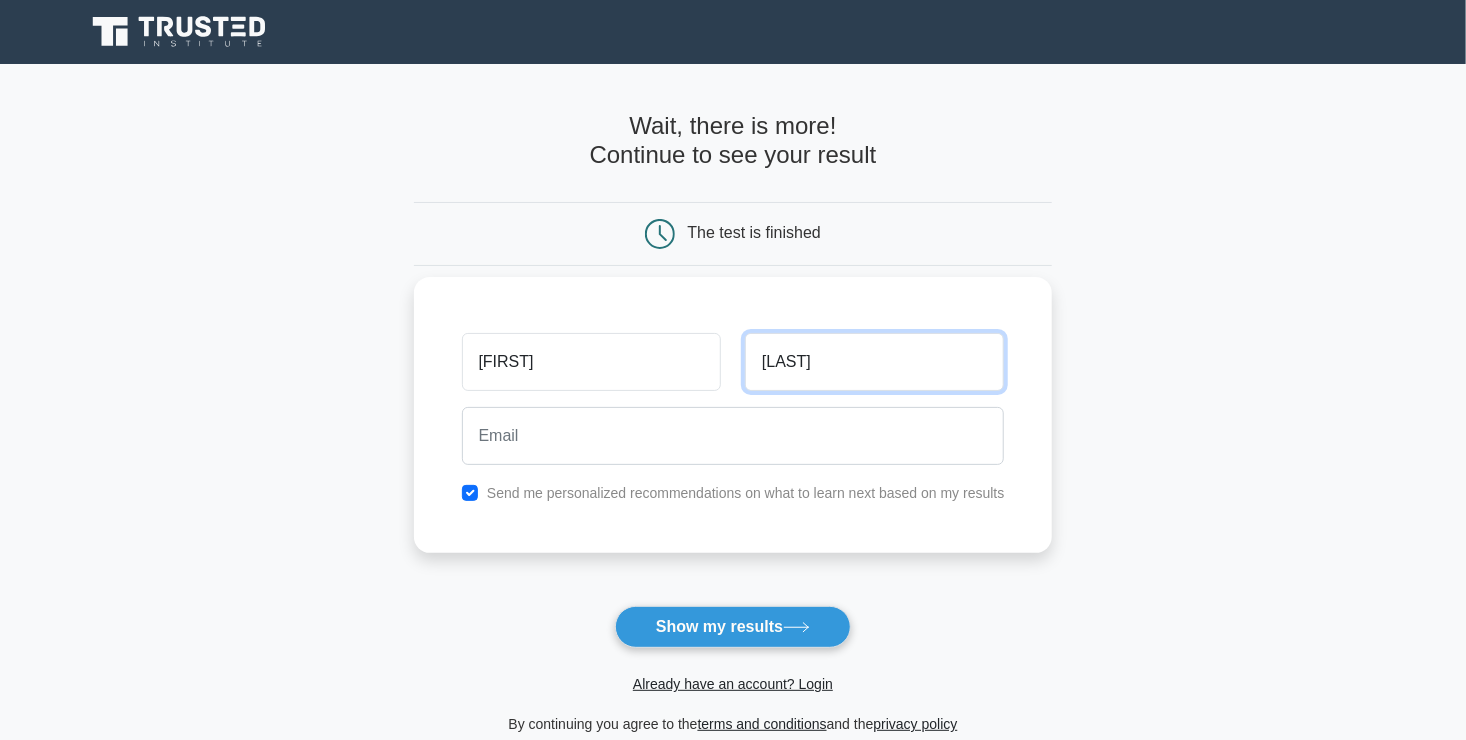 type on "Vaughan" 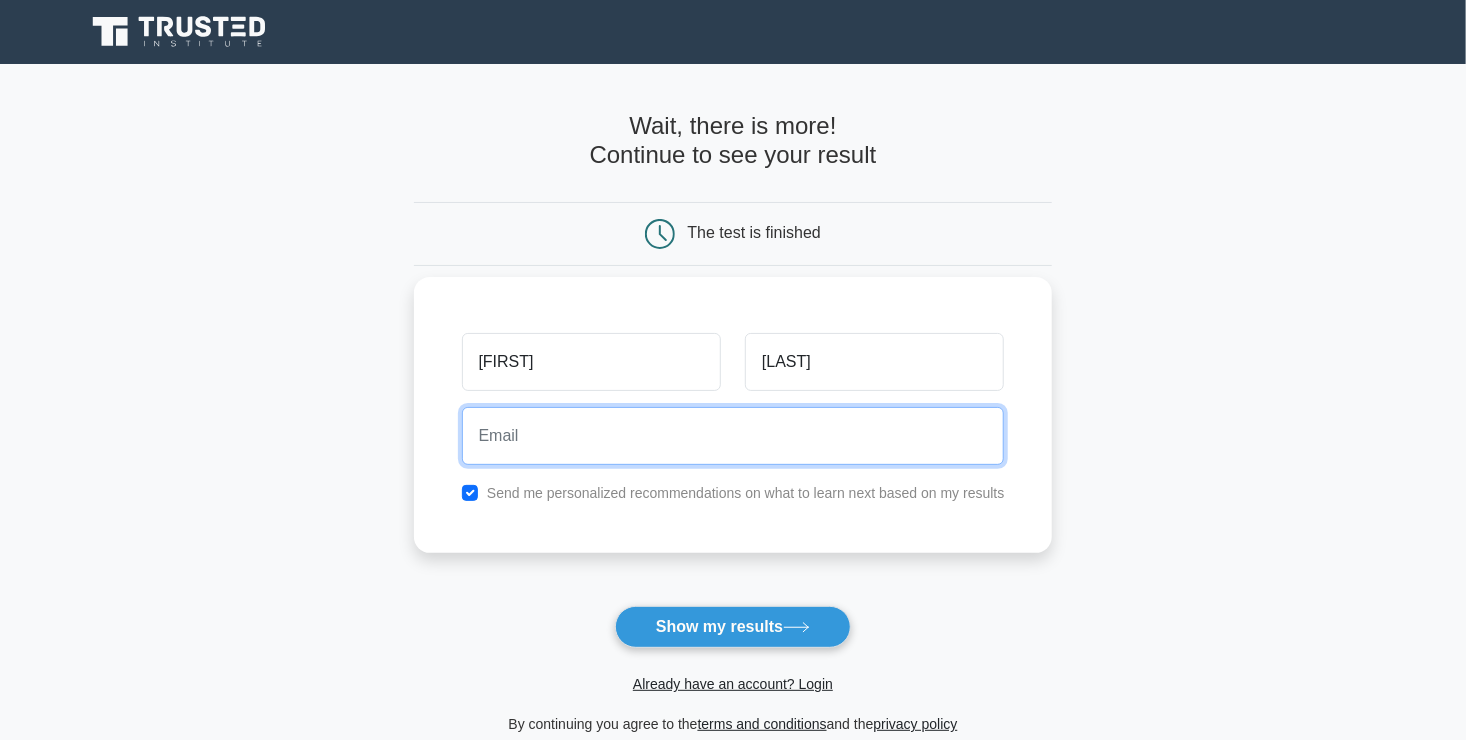 click at bounding box center (733, 436) 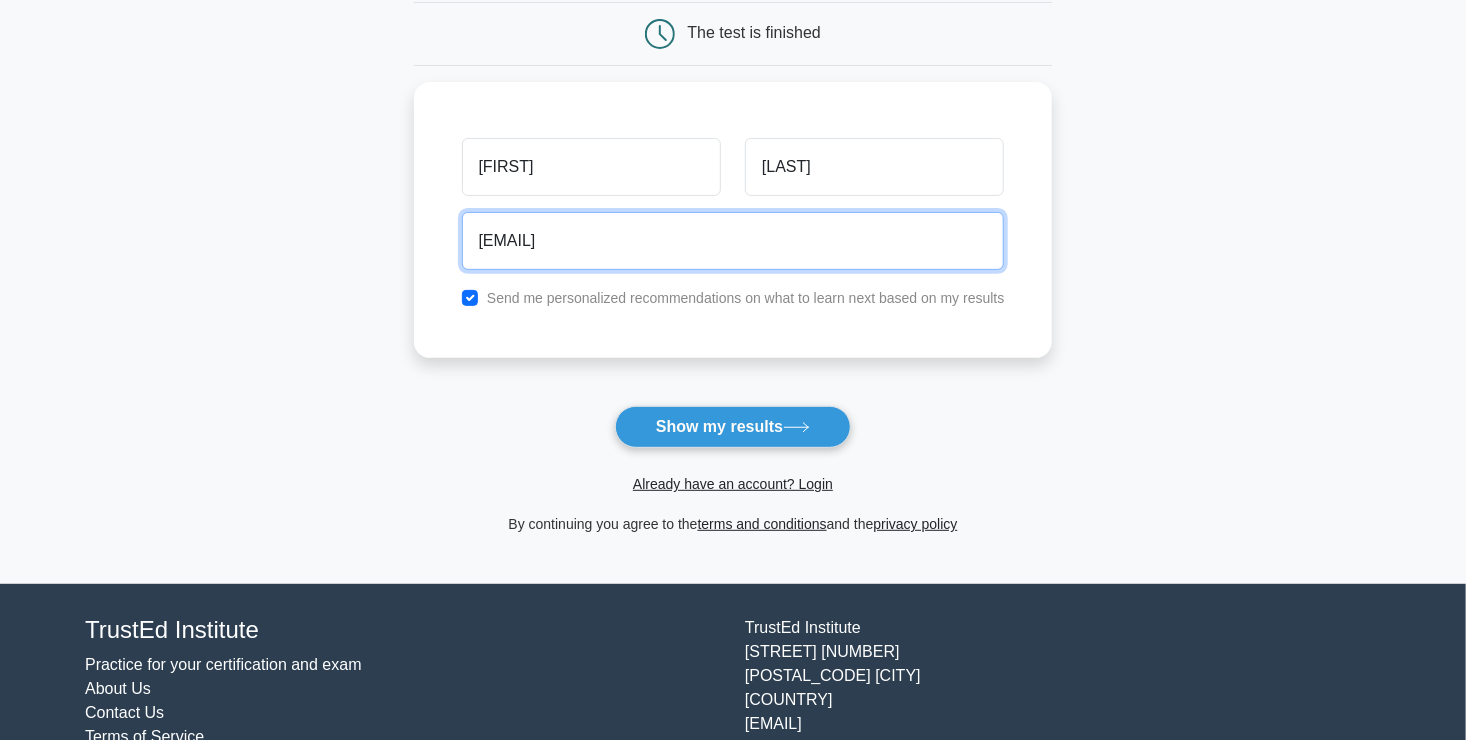 scroll, scrollTop: 240, scrollLeft: 0, axis: vertical 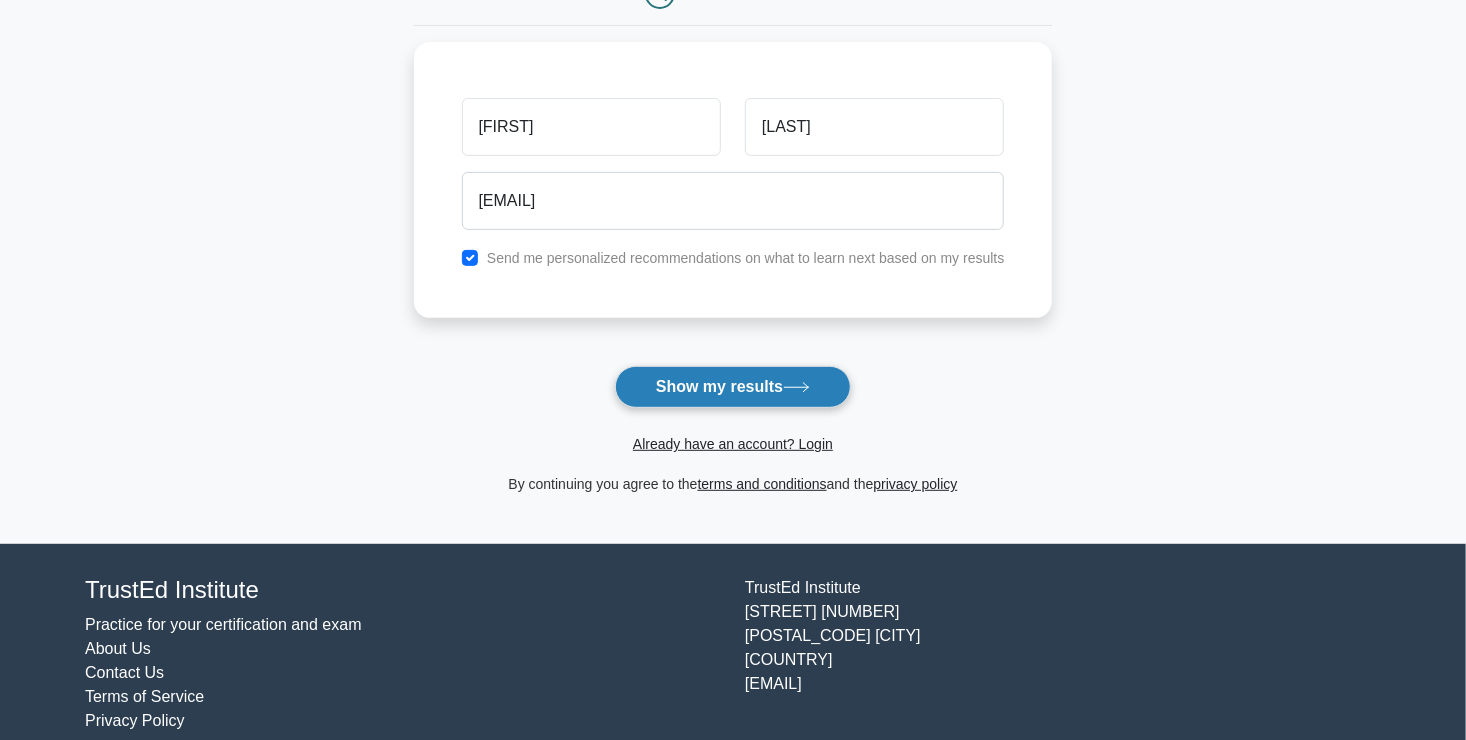 click at bounding box center (796, 387) 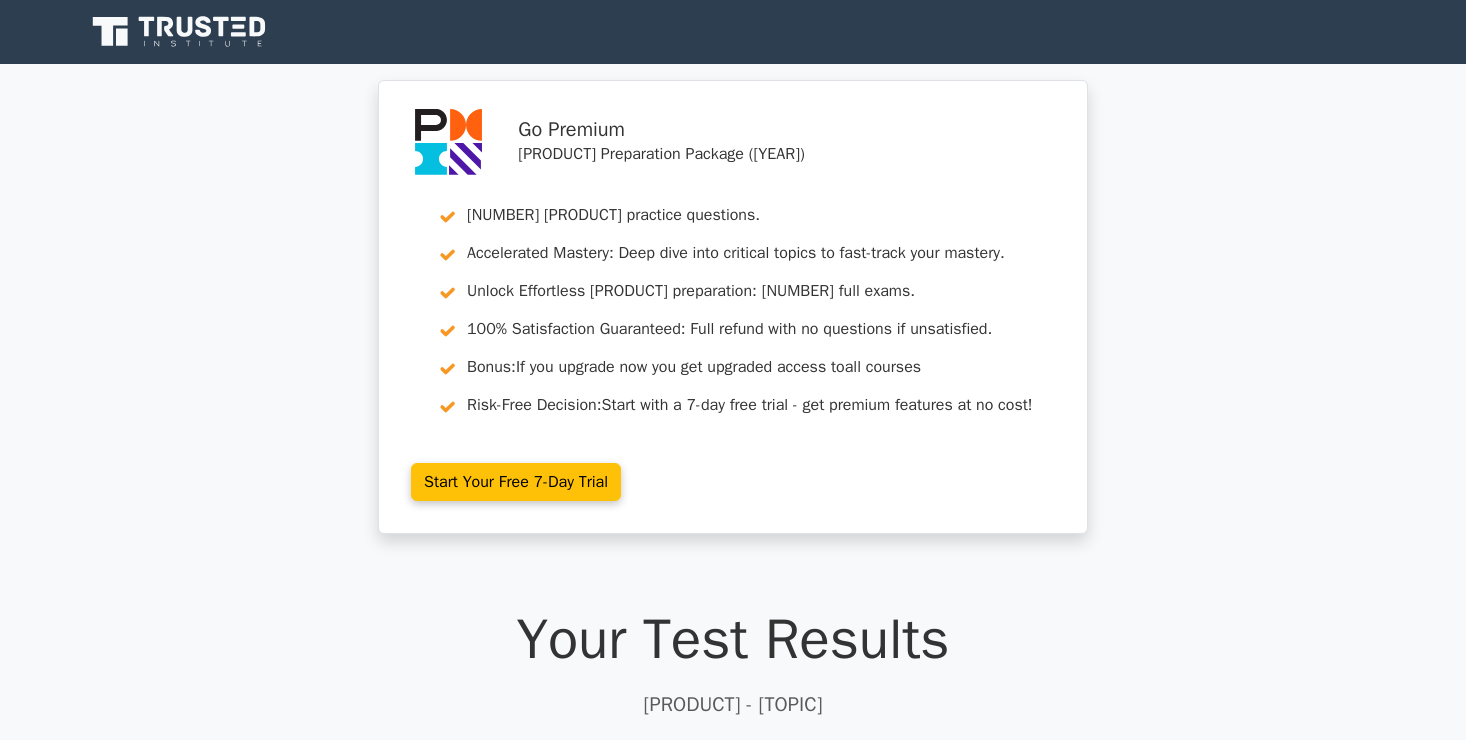 scroll, scrollTop: 0, scrollLeft: 0, axis: both 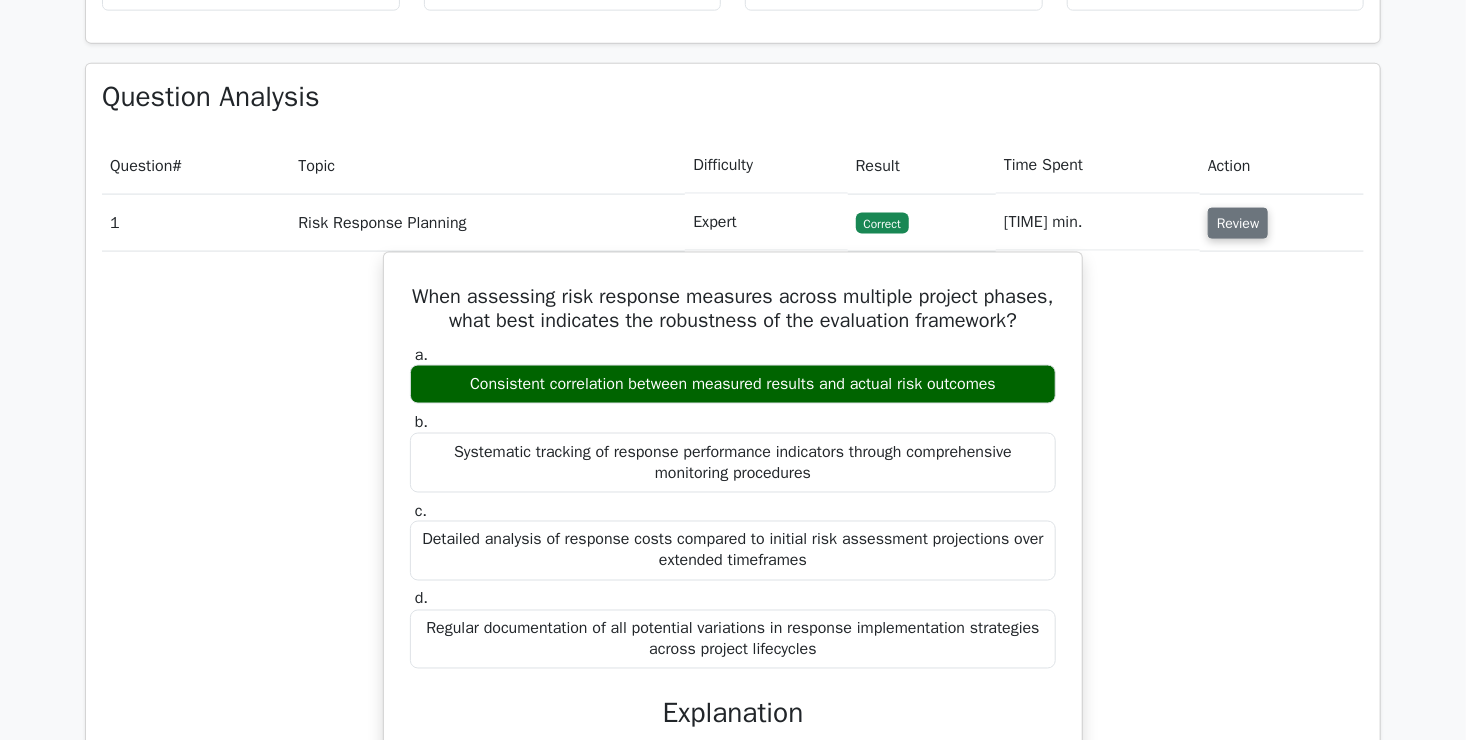 click on "Review" at bounding box center (1238, 223) 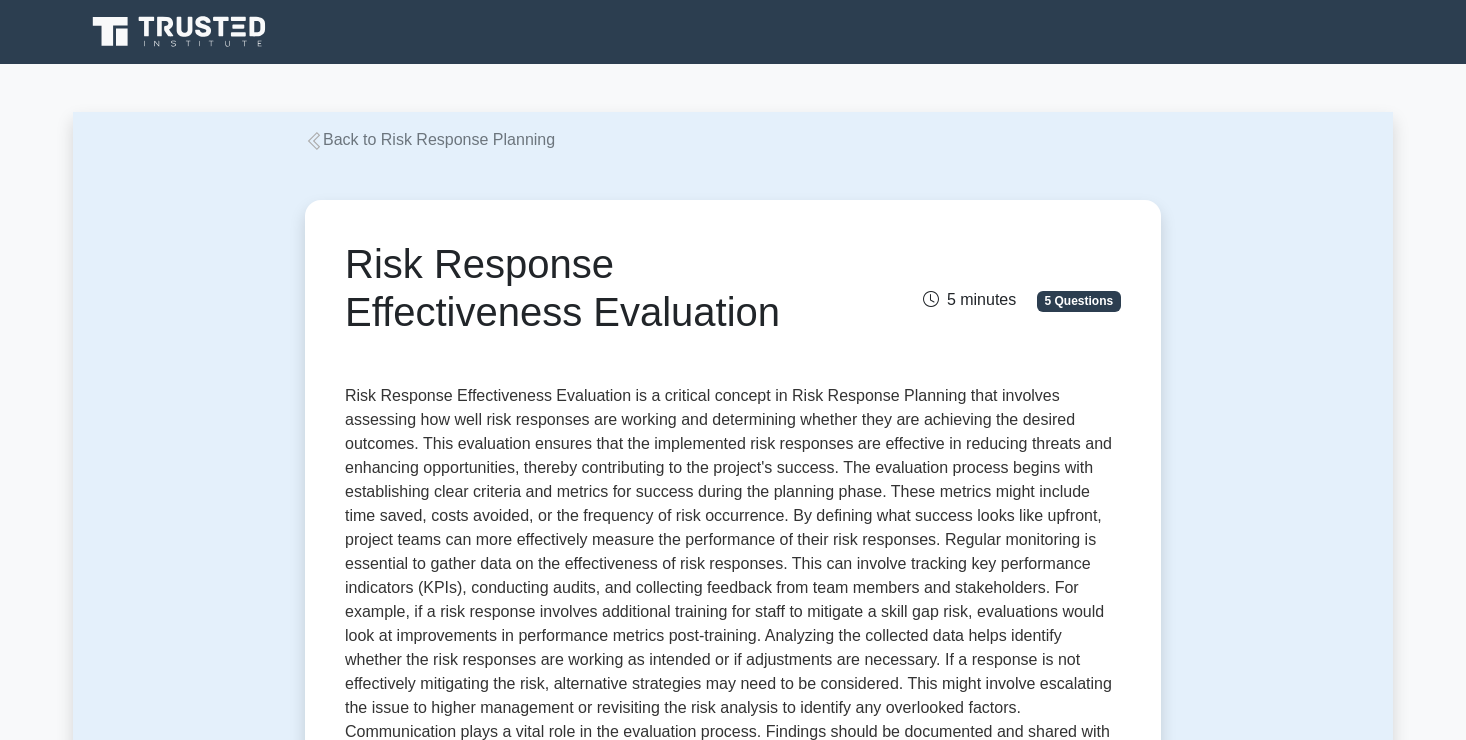 scroll, scrollTop: 0, scrollLeft: 0, axis: both 